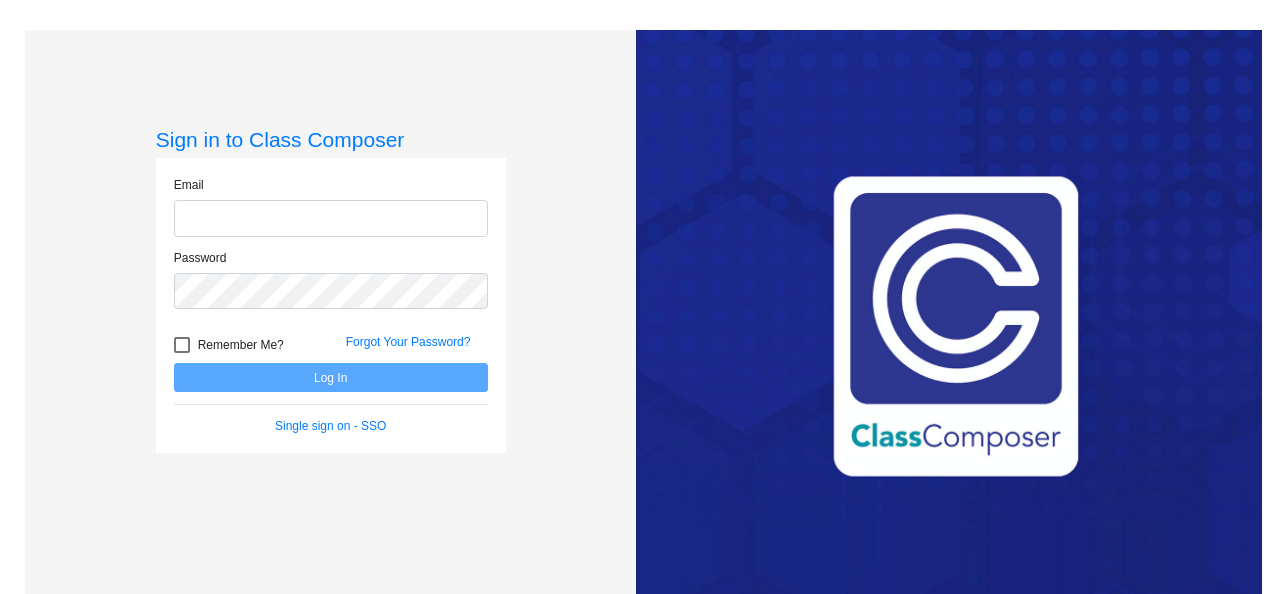 scroll, scrollTop: 0, scrollLeft: 0, axis: both 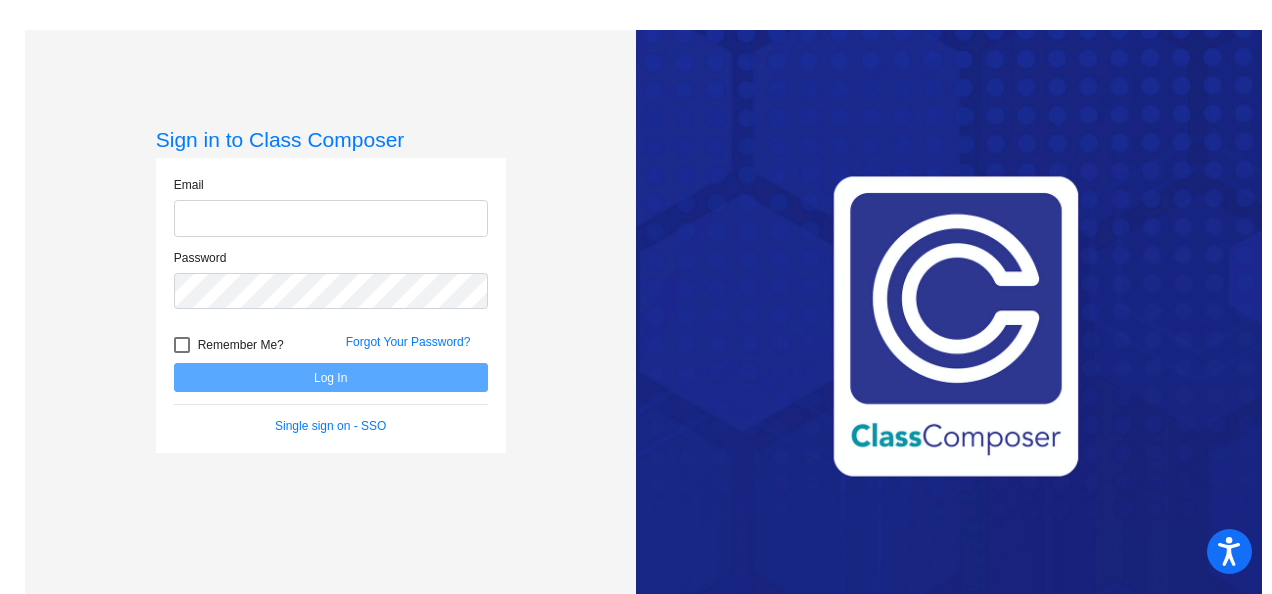 type on "lisa.kelly@lcps.org" 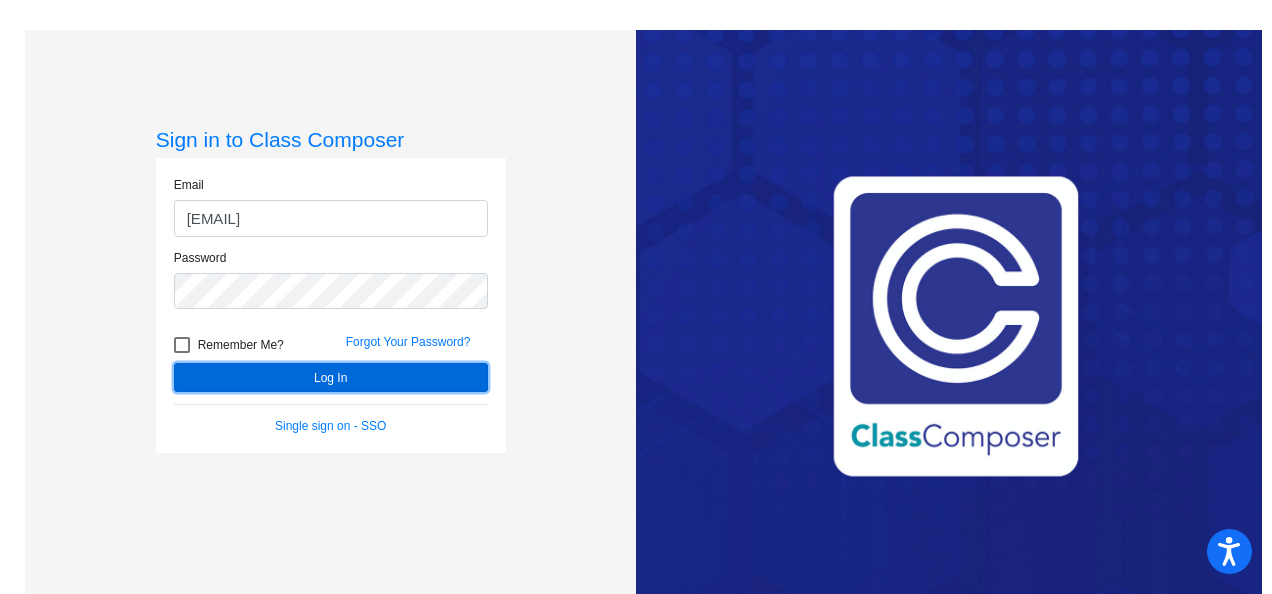 click on "Log In" 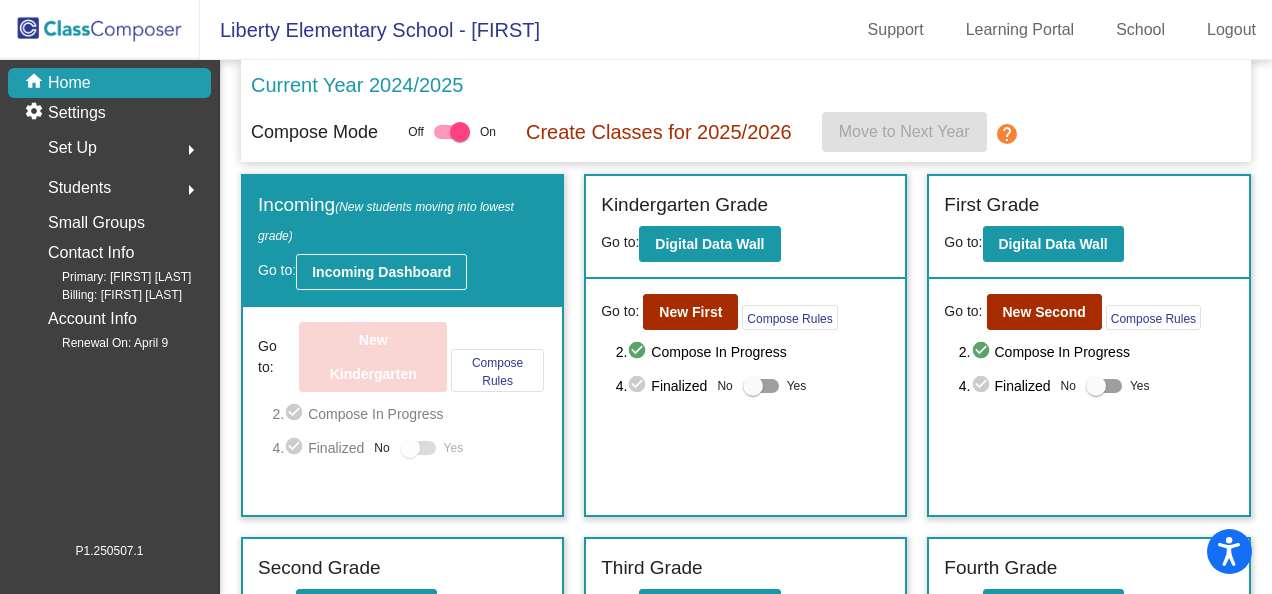 click on "Incoming Dashboard" 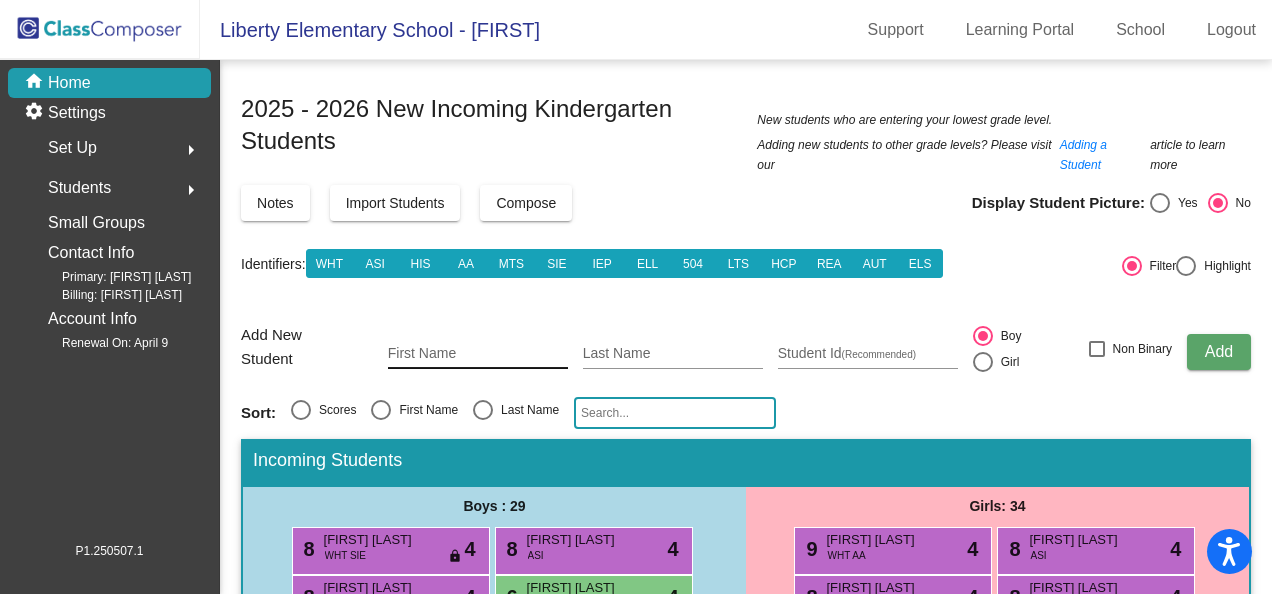 click on "First Name" at bounding box center (478, 354) 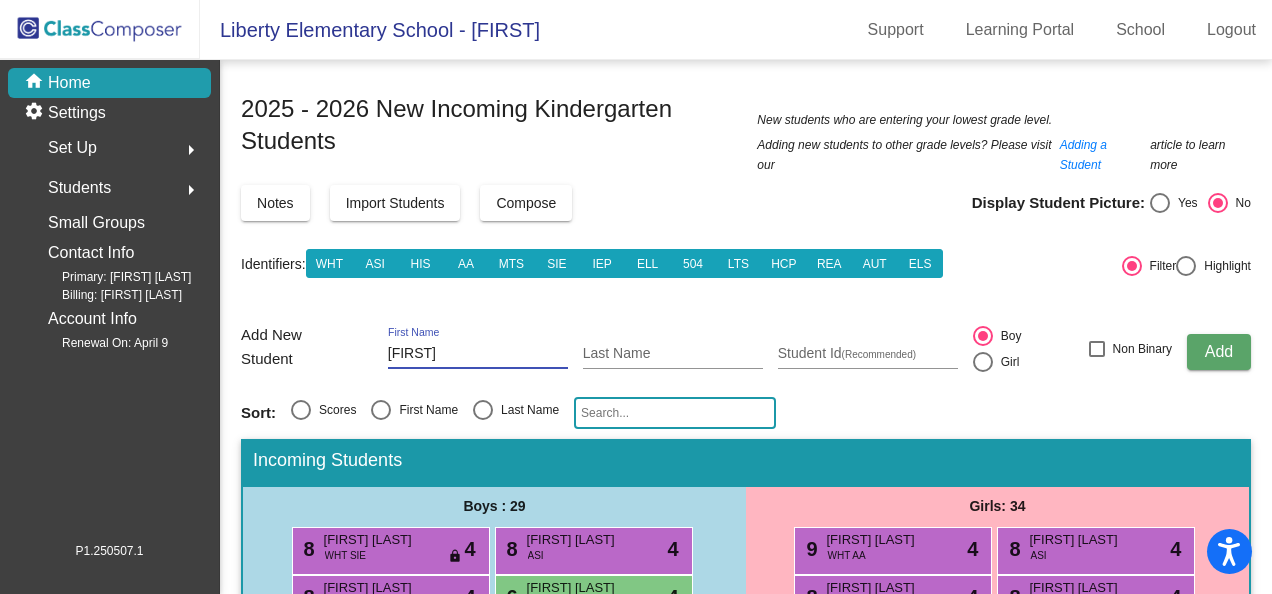 type on "Myrah" 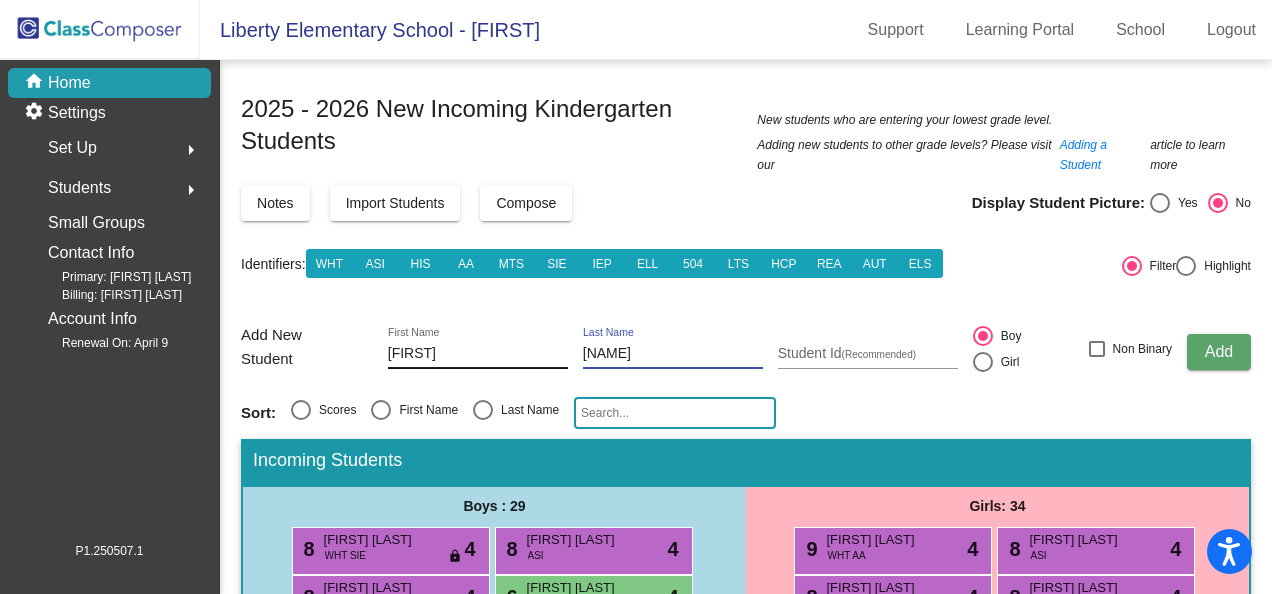 type on "Jhaldiyal" 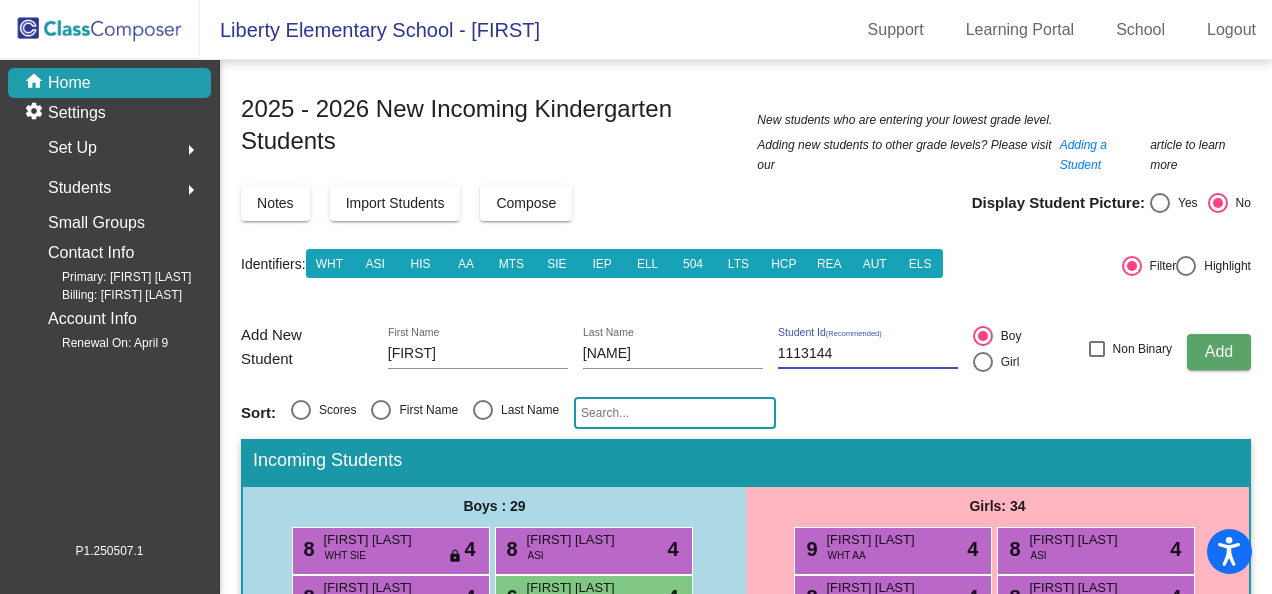type on "1113144" 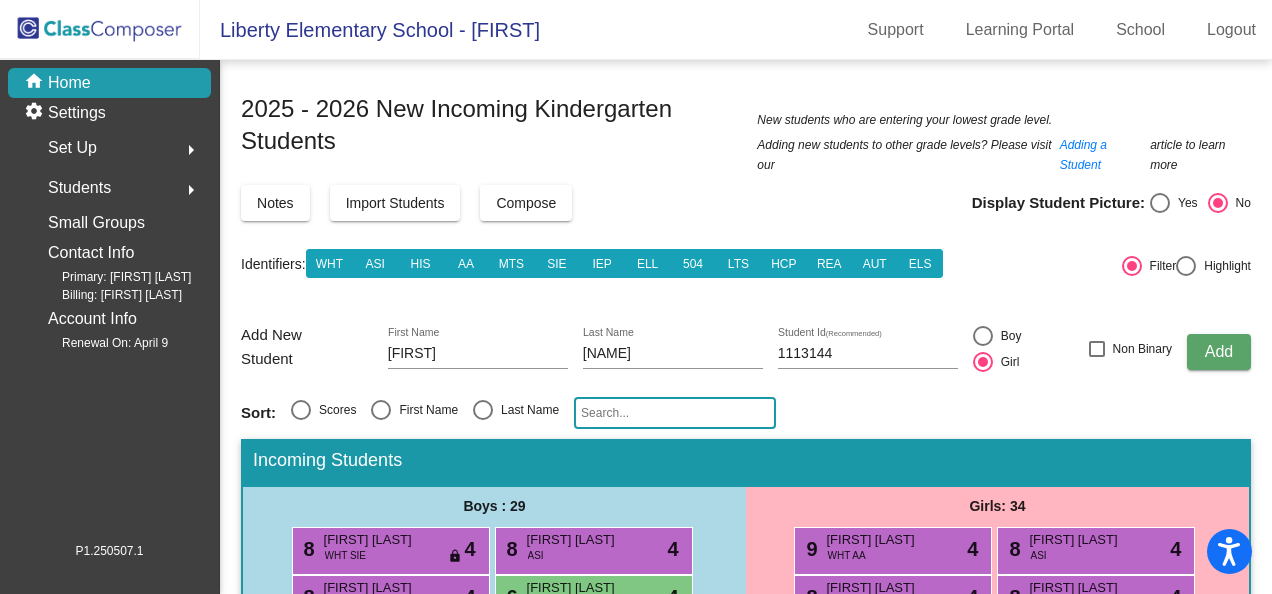 click on "Add" 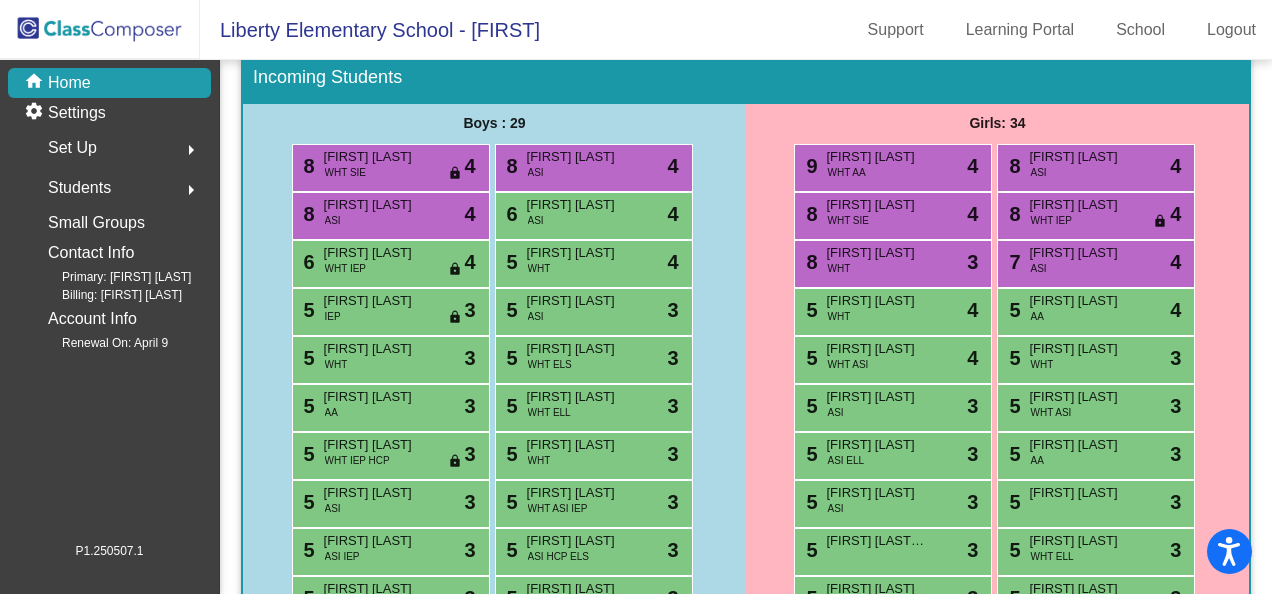 scroll, scrollTop: 0, scrollLeft: 0, axis: both 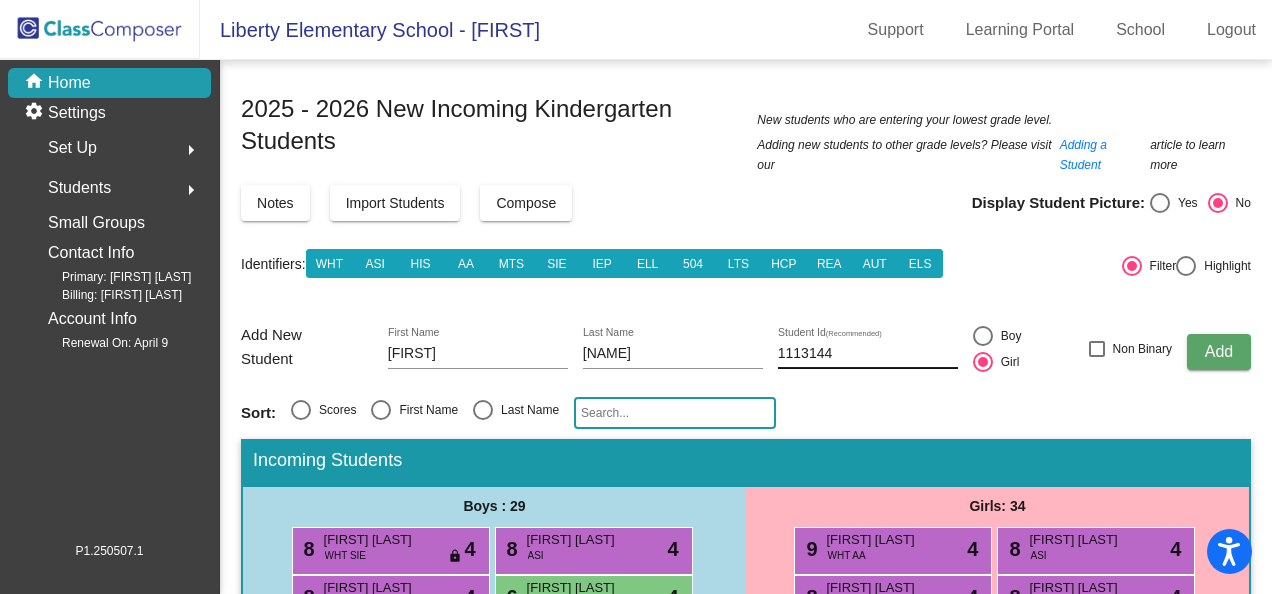 click on "1113144" at bounding box center [868, 354] 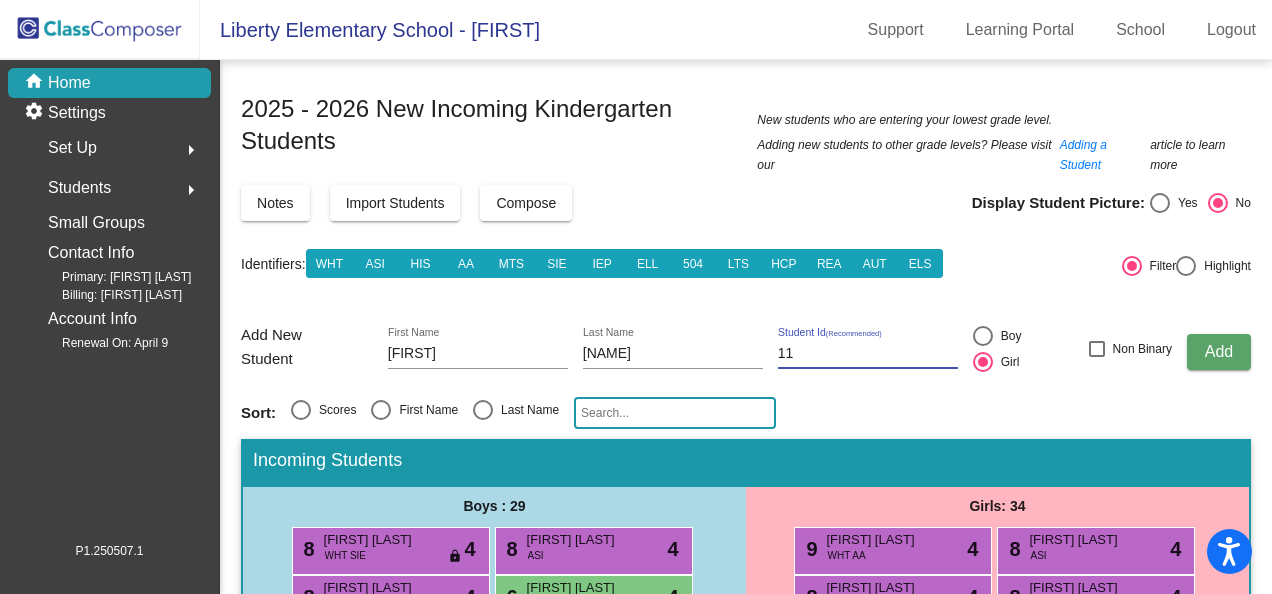 type on "1" 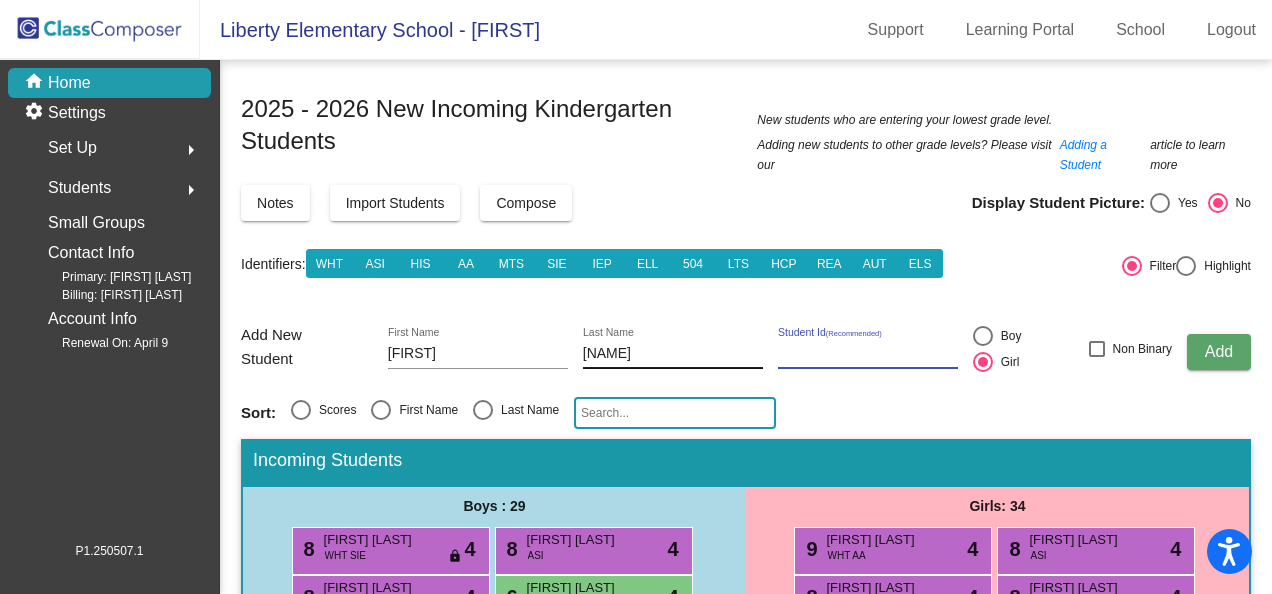 type 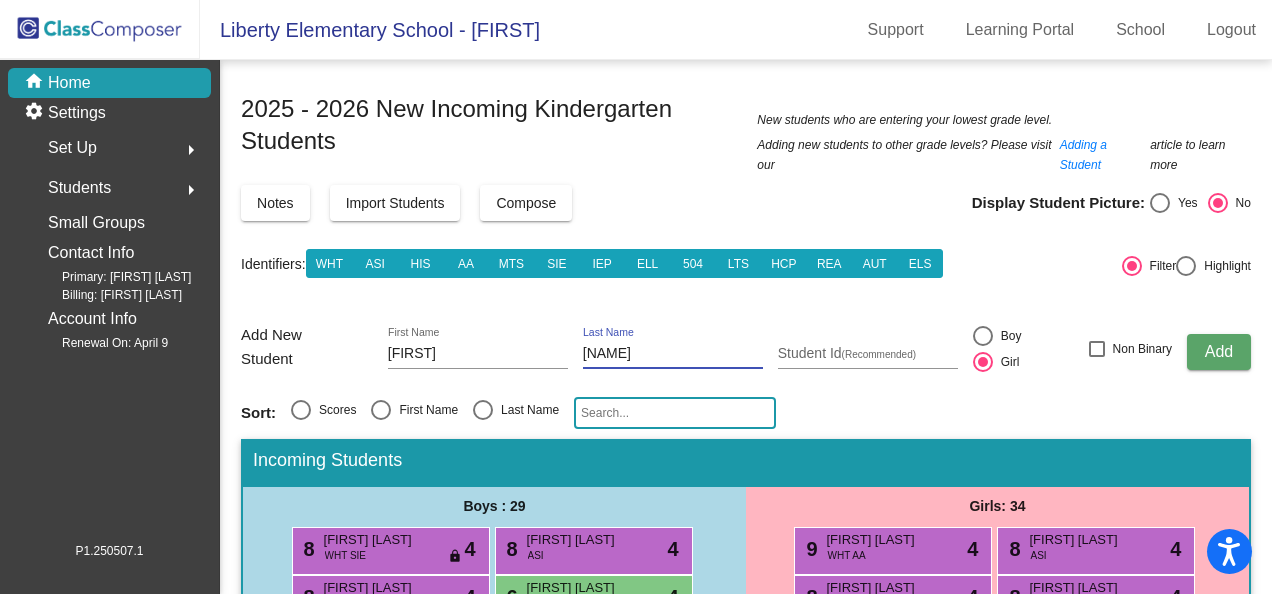 type on "J" 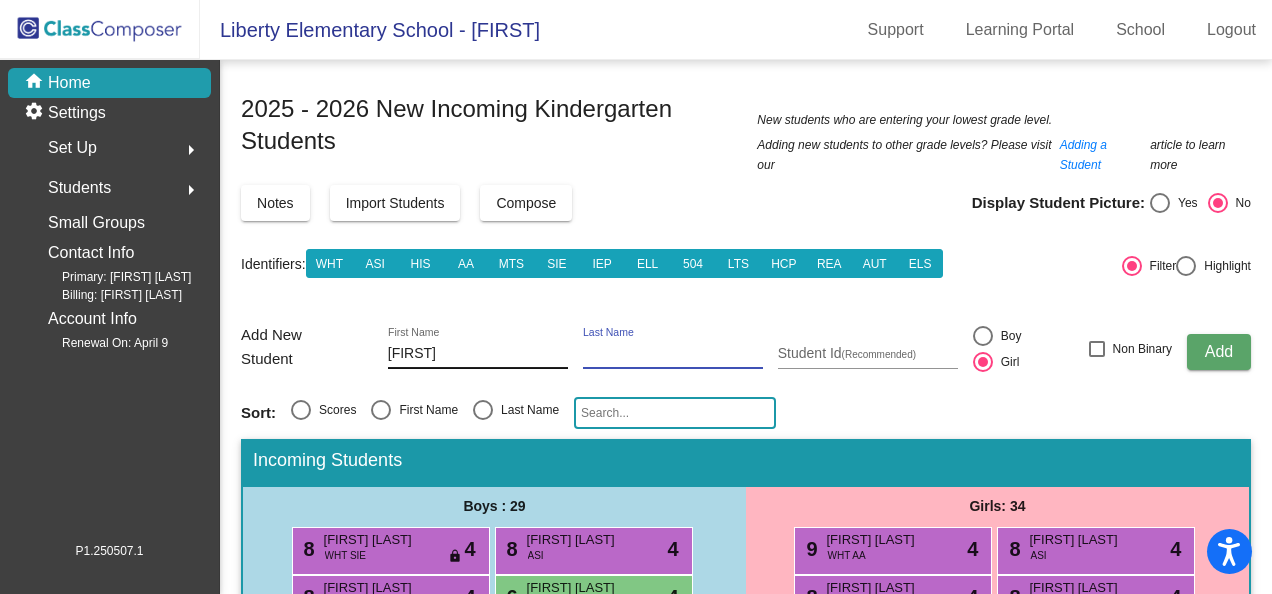 type 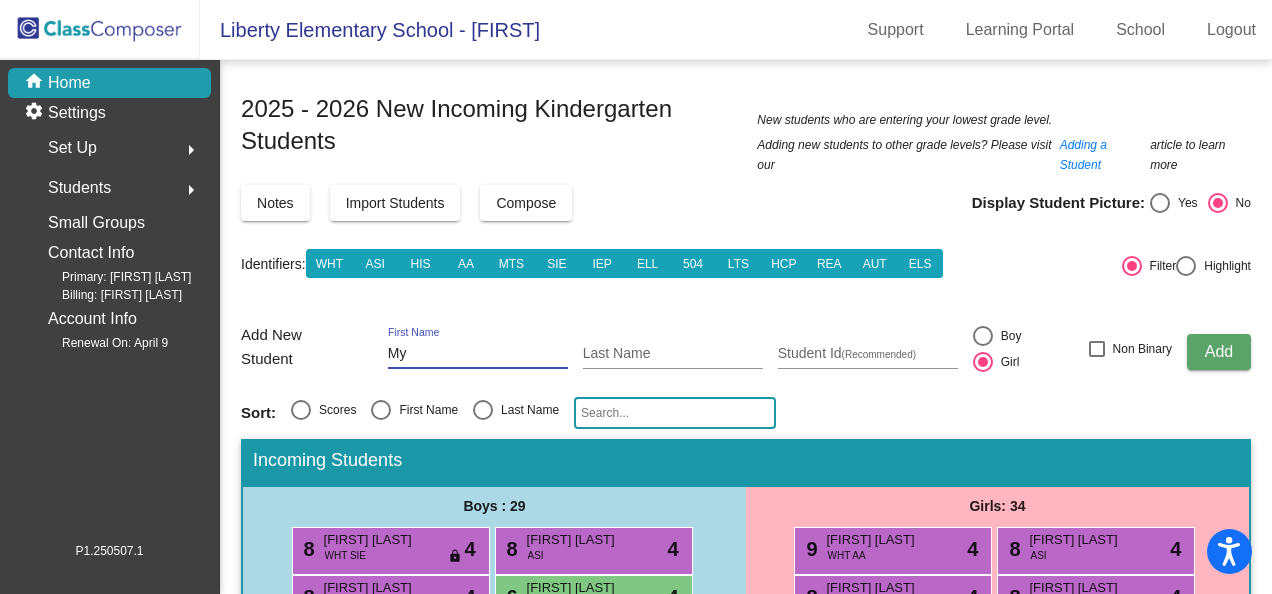 type on "M" 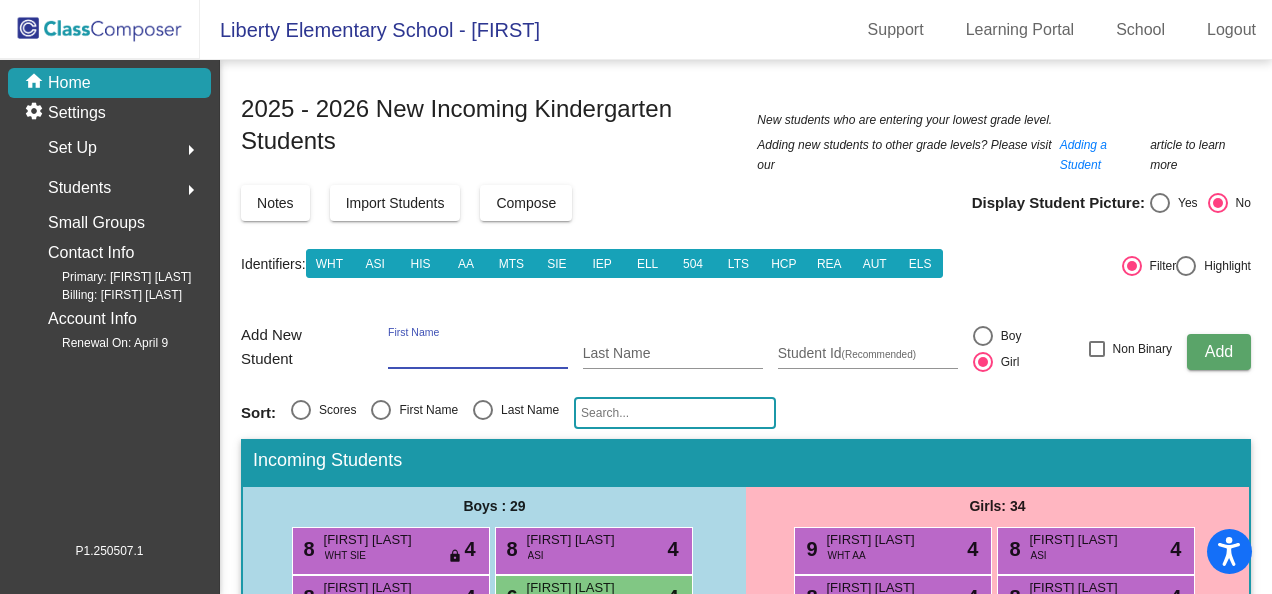 type 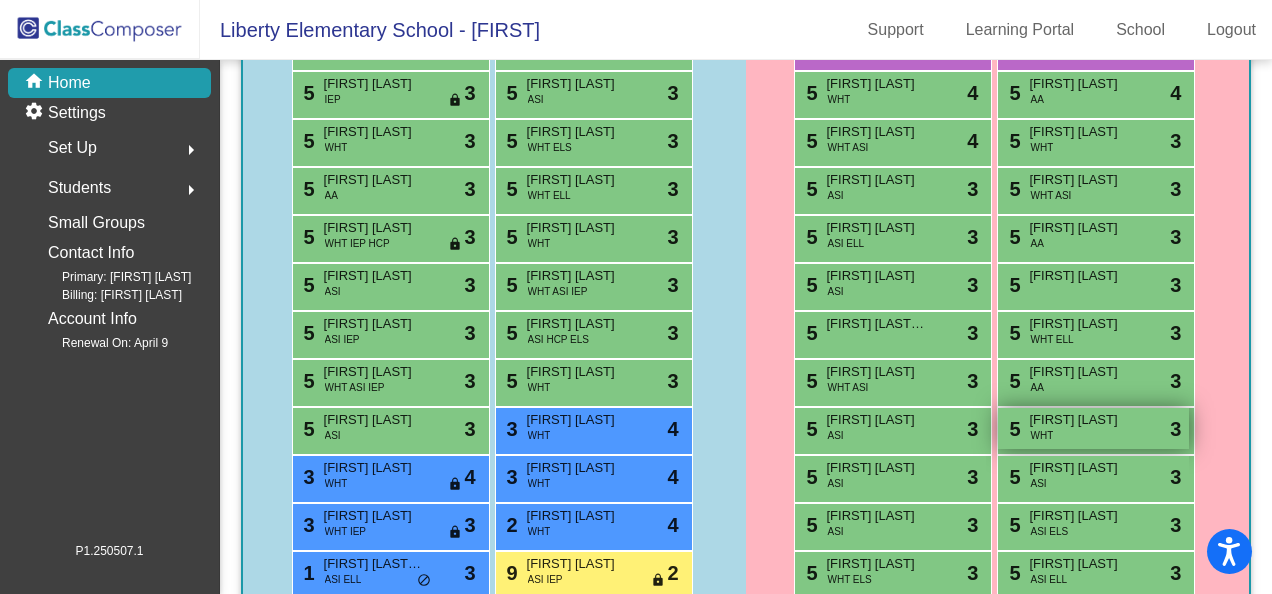scroll, scrollTop: 783, scrollLeft: 0, axis: vertical 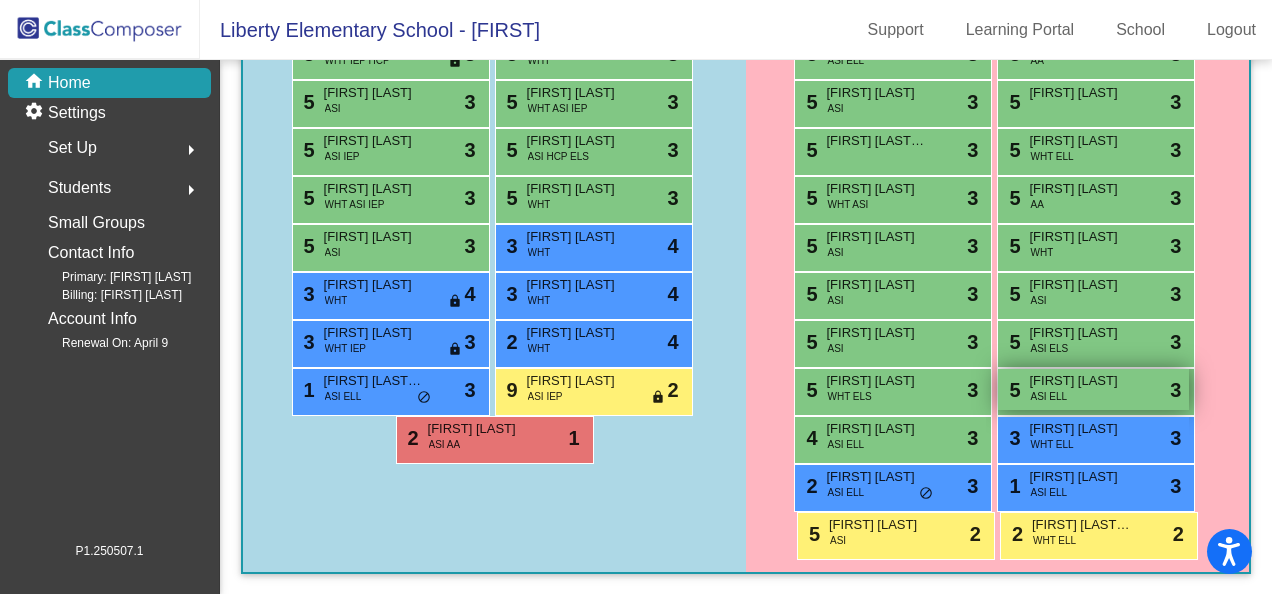 click on "5 Myrah Jhaldiyal ASI ELL lock do_not_disturb_alt 3" at bounding box center [1093, 389] 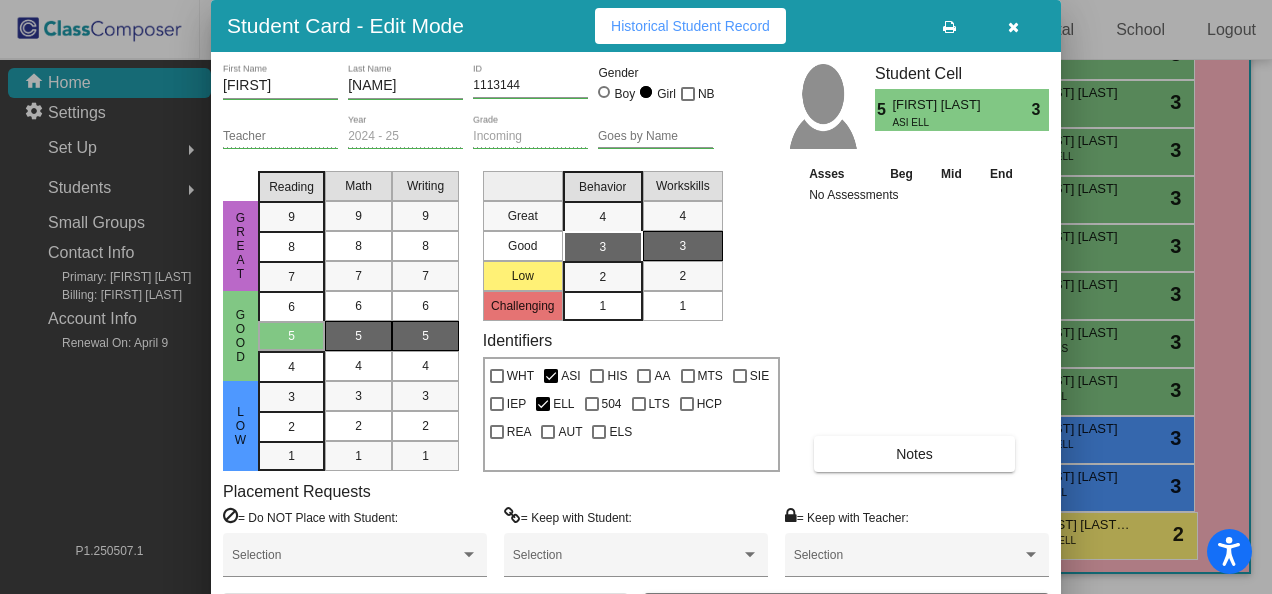click on "Notes" at bounding box center (914, 454) 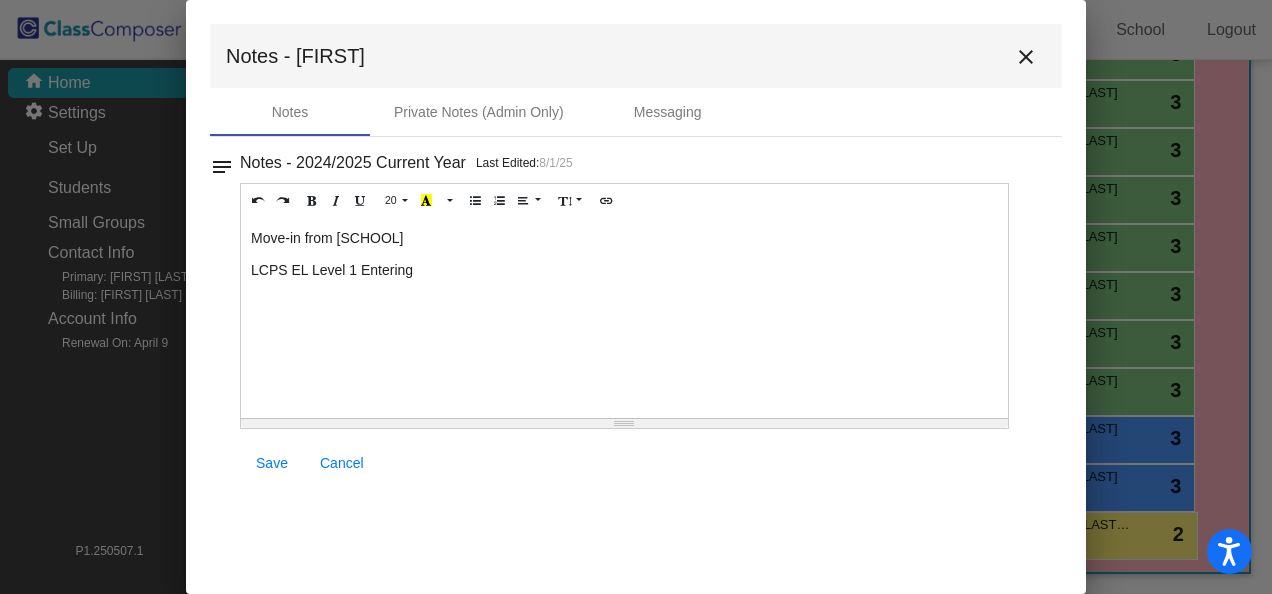 click on "Save" at bounding box center [272, 463] 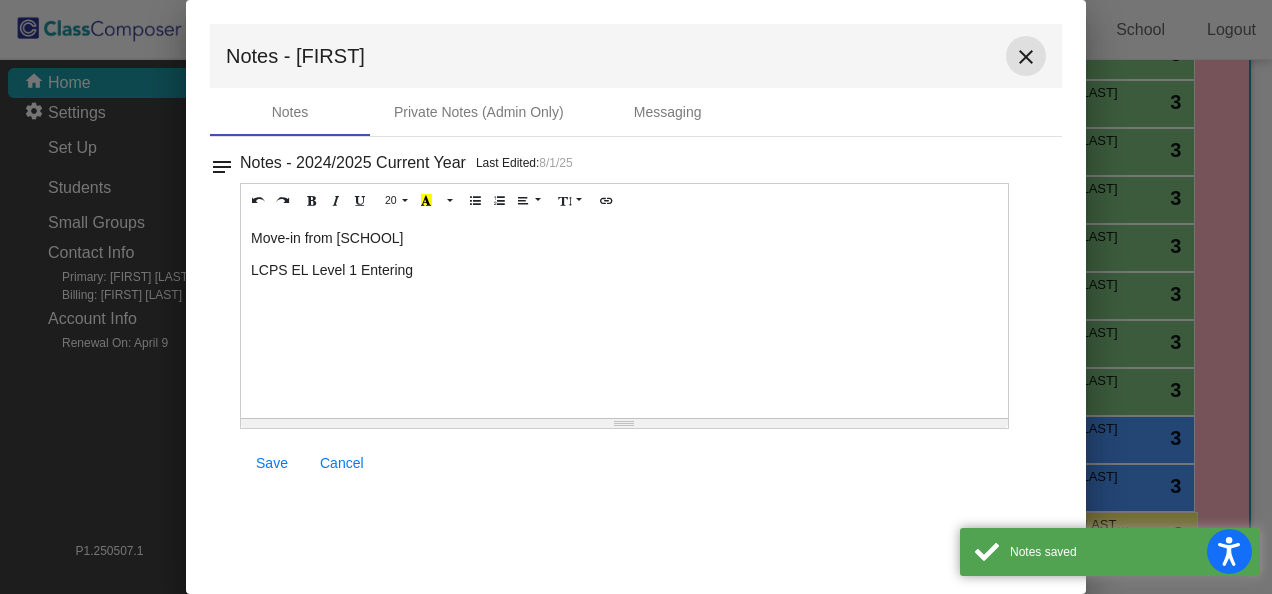 click on "close" at bounding box center (1026, 57) 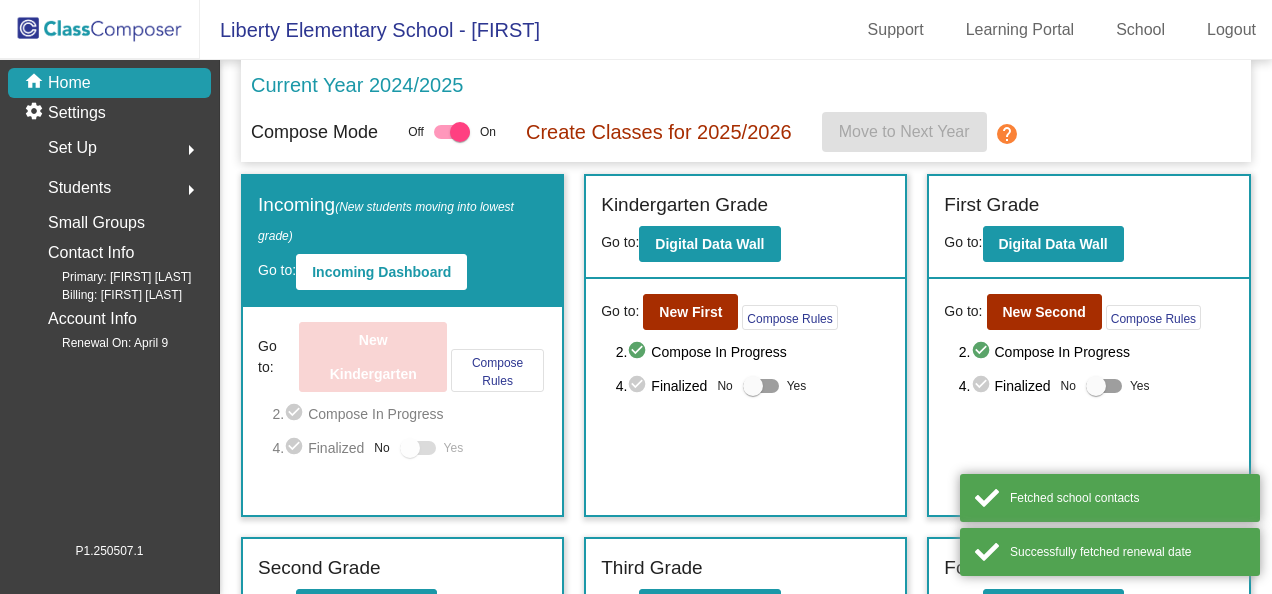 scroll, scrollTop: 0, scrollLeft: 0, axis: both 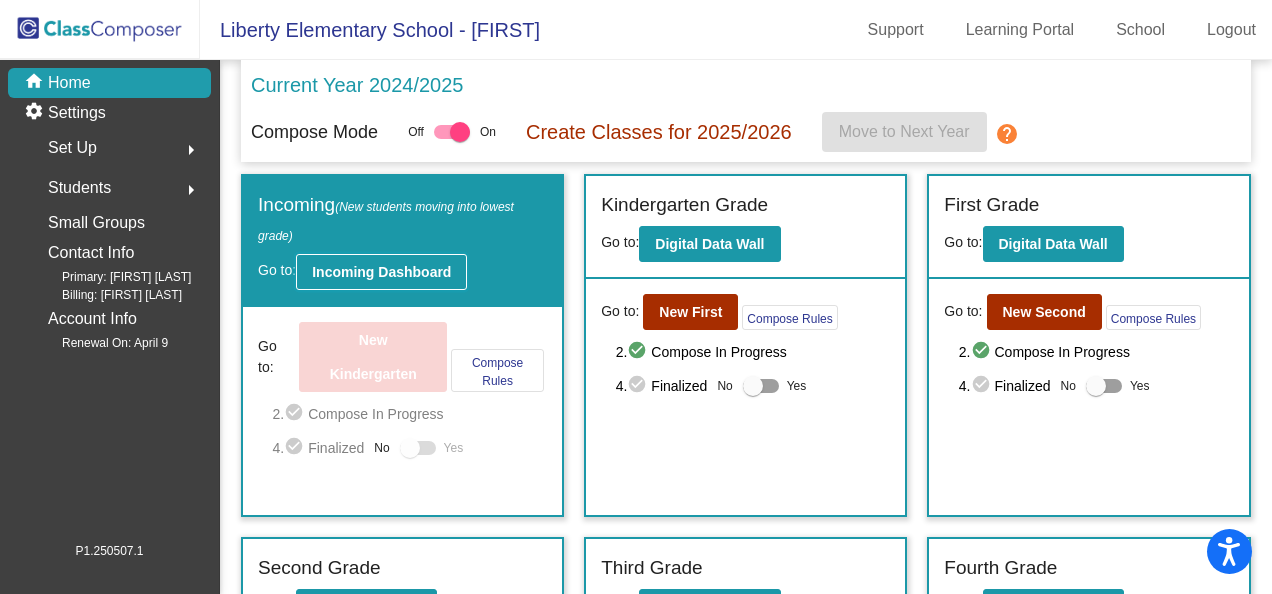 click on "Incoming Dashboard" 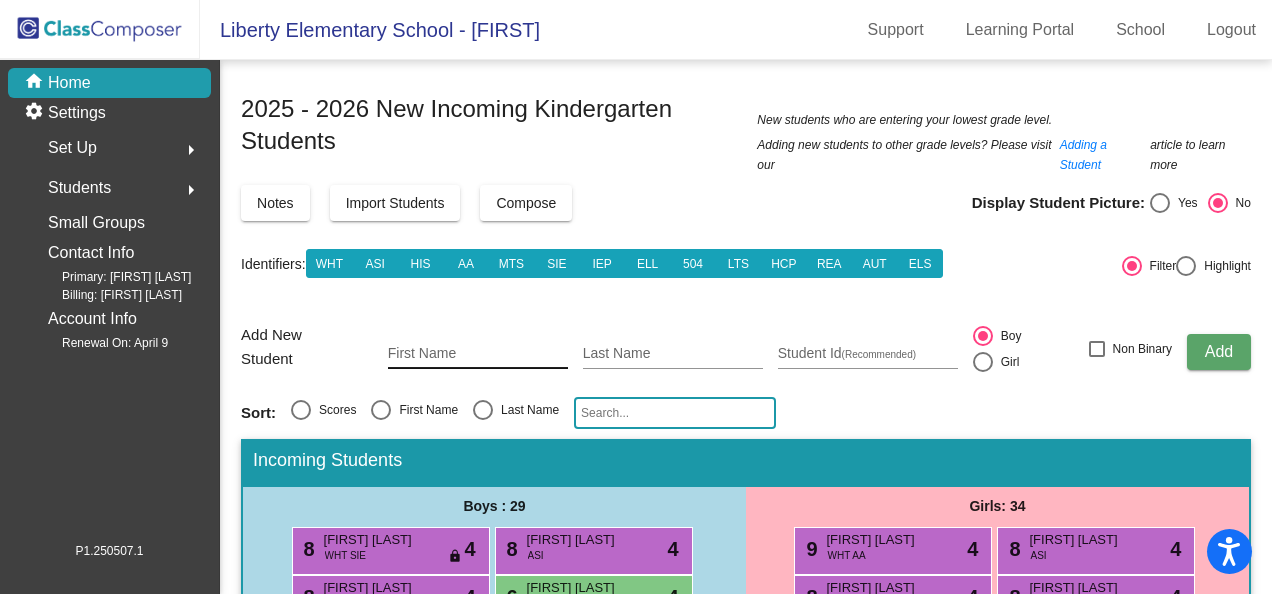click on "First Name" at bounding box center [478, 354] 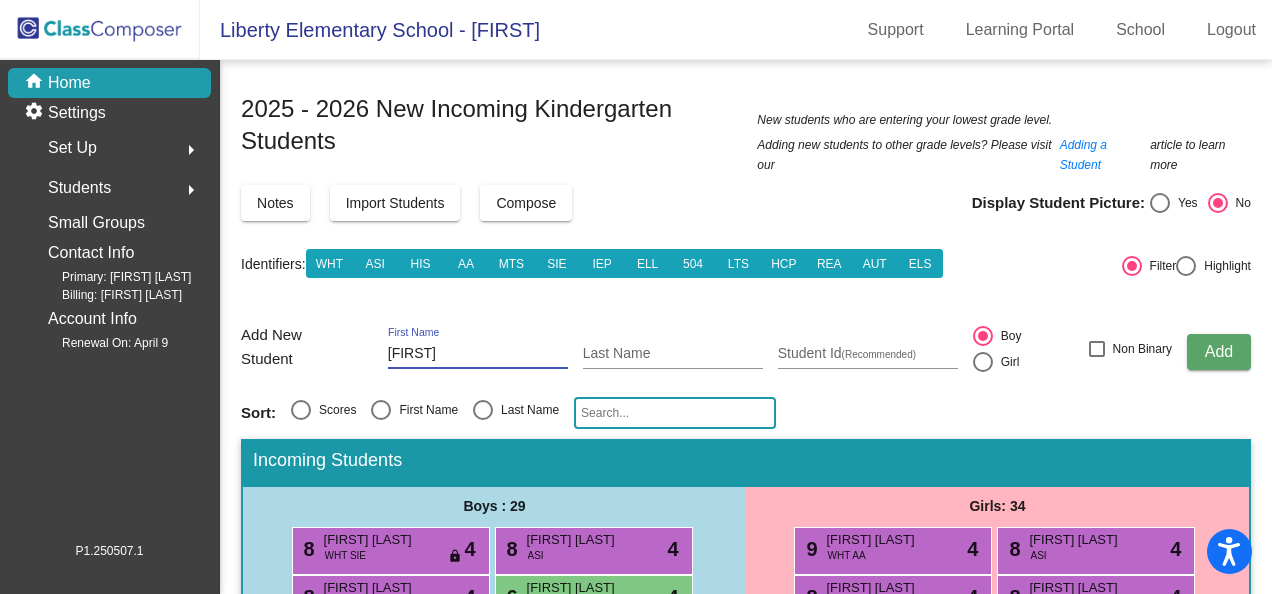 type on "[FIRST]" 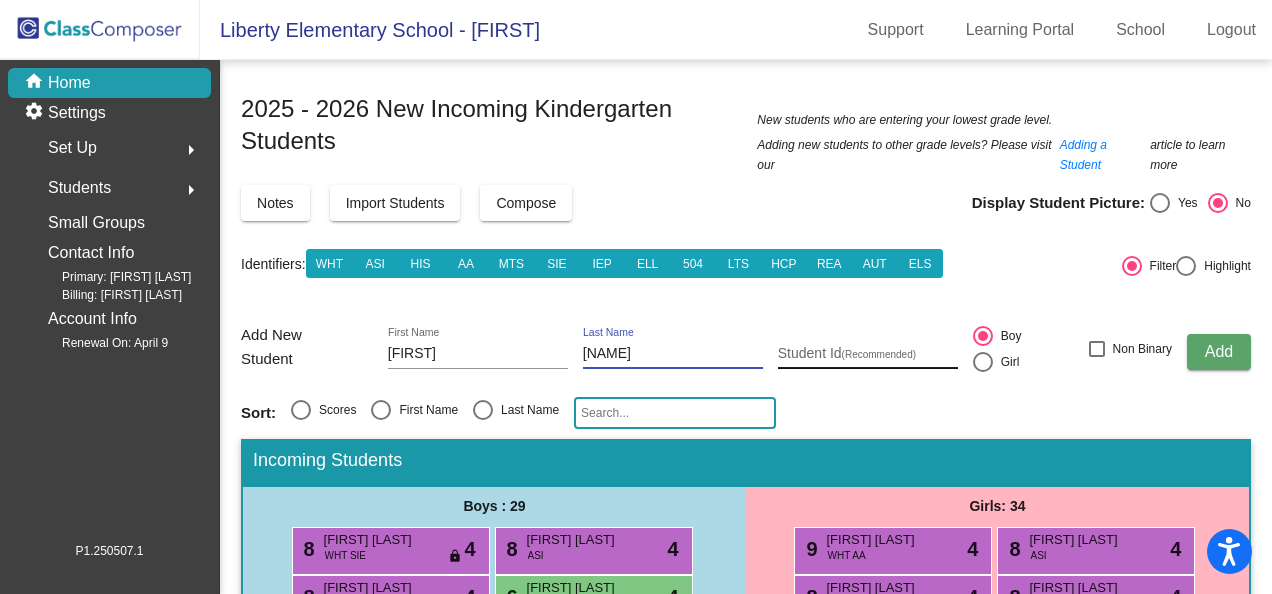 type on "[NAME]" 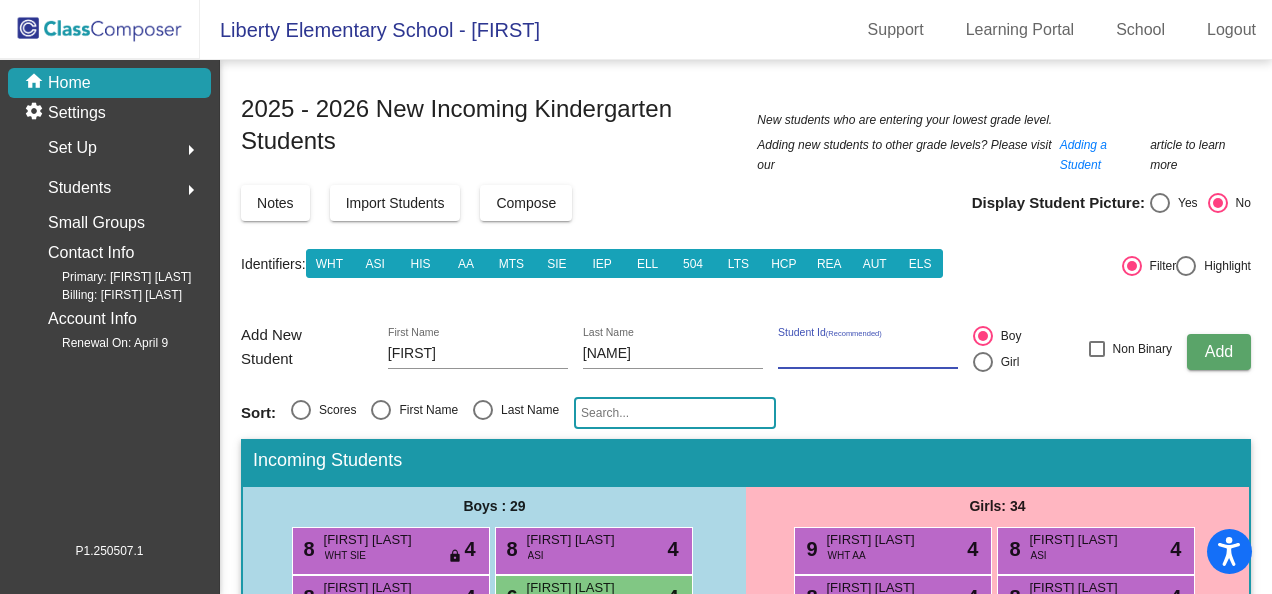 click on "Student Id  (Recommended)" at bounding box center (868, 354) 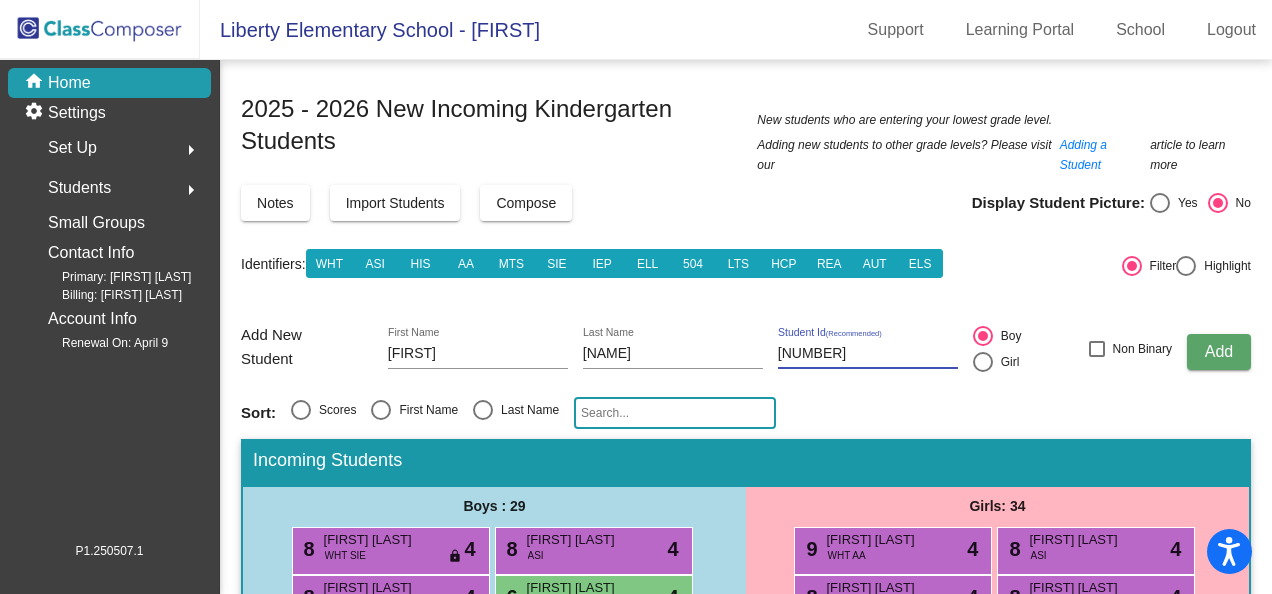 click on "Add" 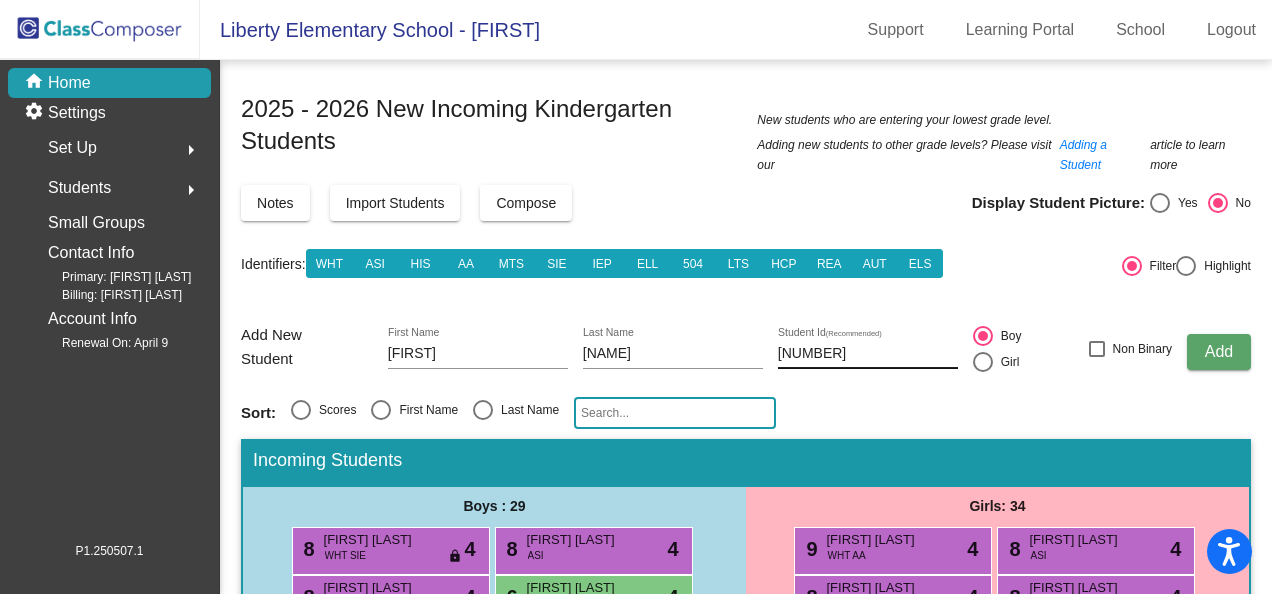 click on "[NUMBER]" at bounding box center (868, 354) 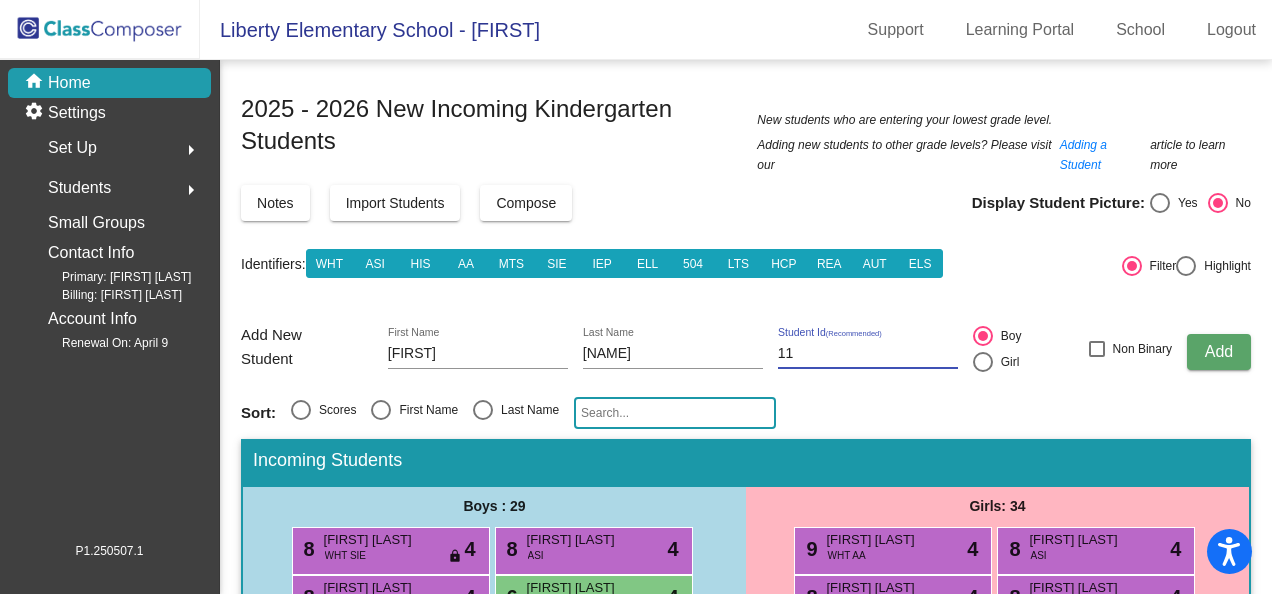 type on "1" 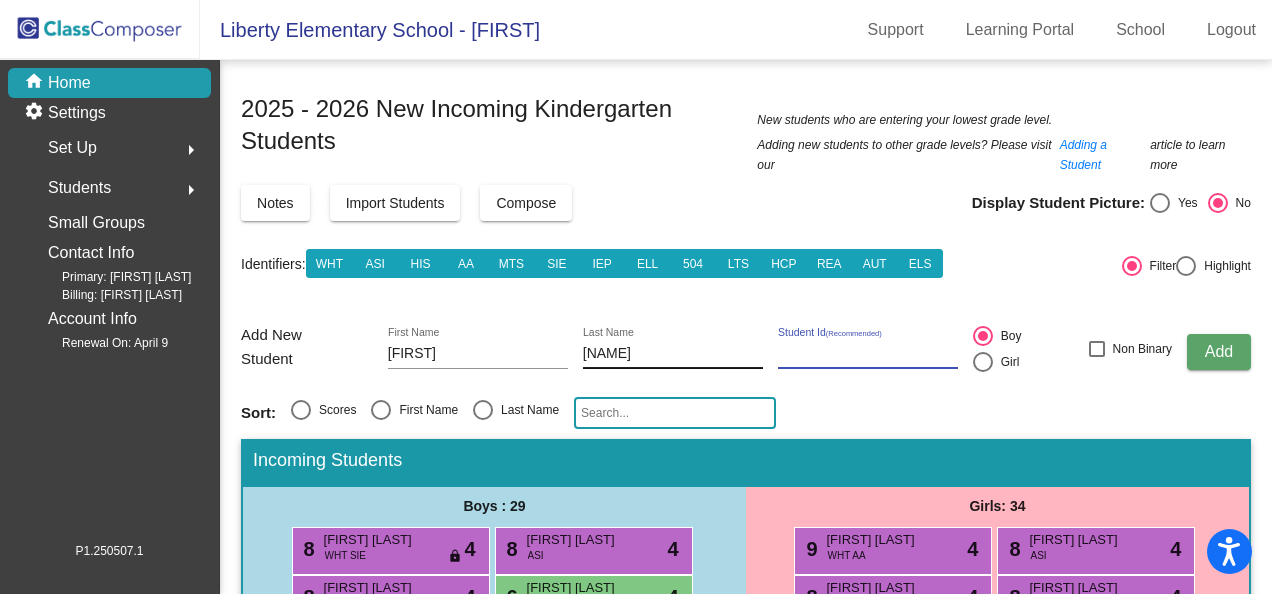 type 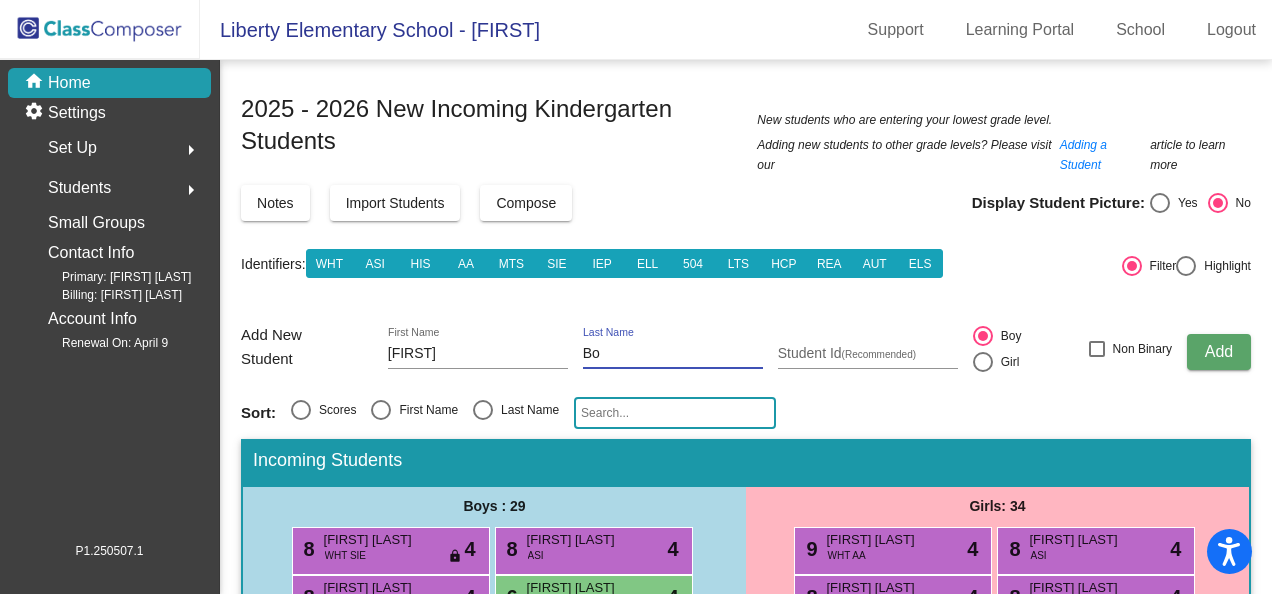 type on "B" 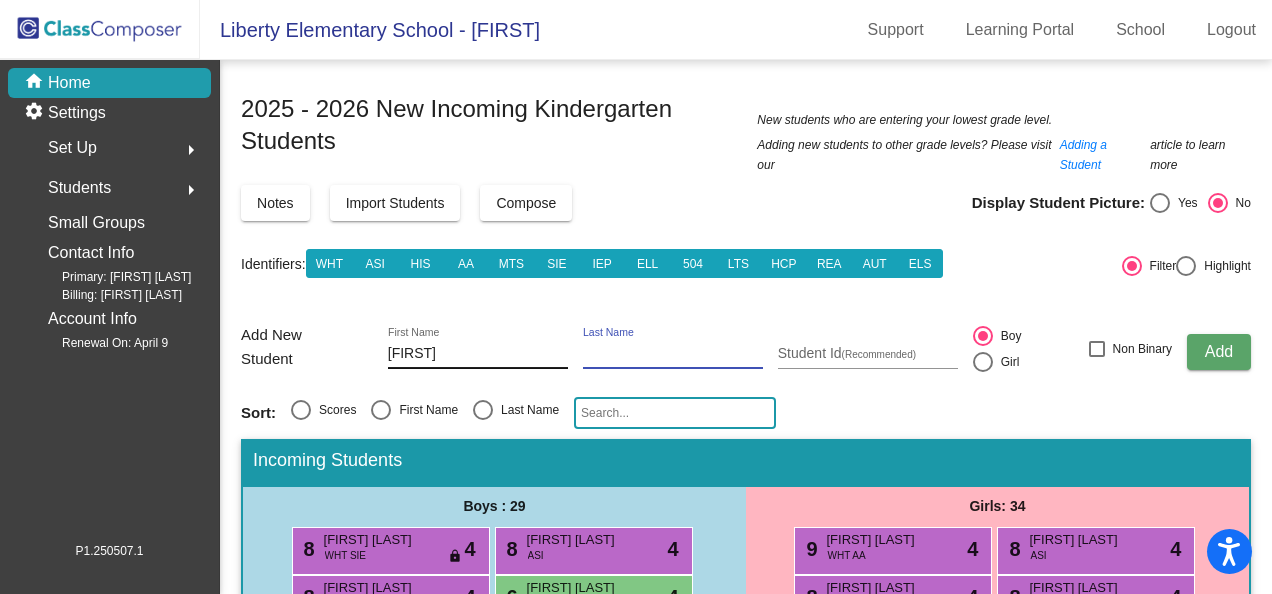 type 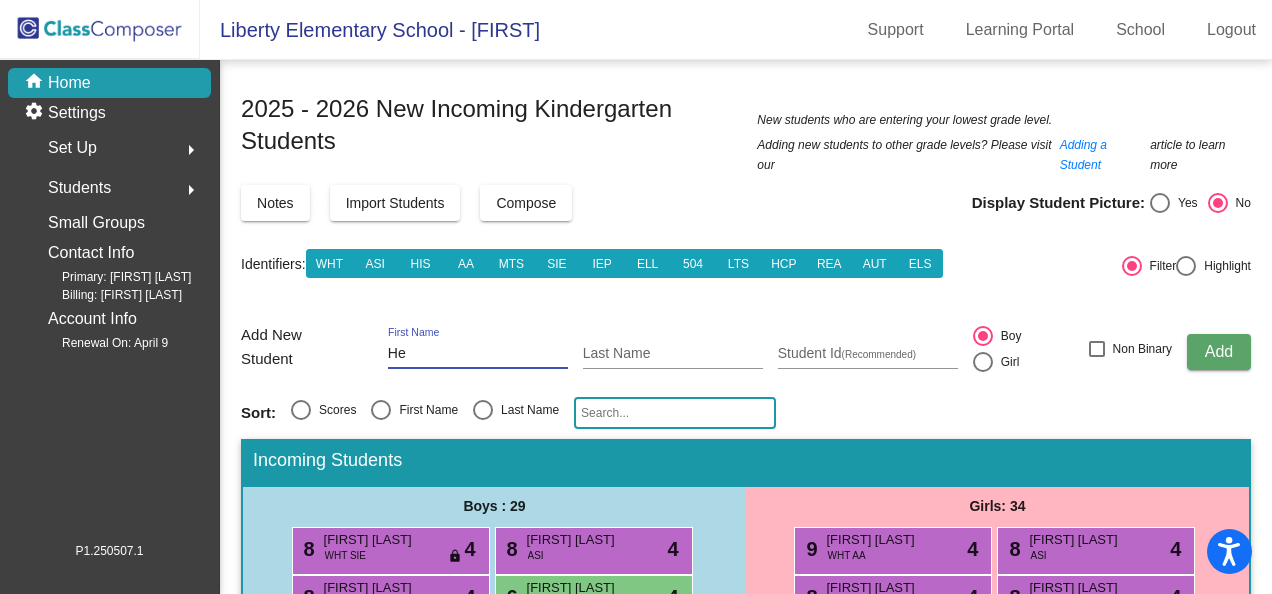 type on "H" 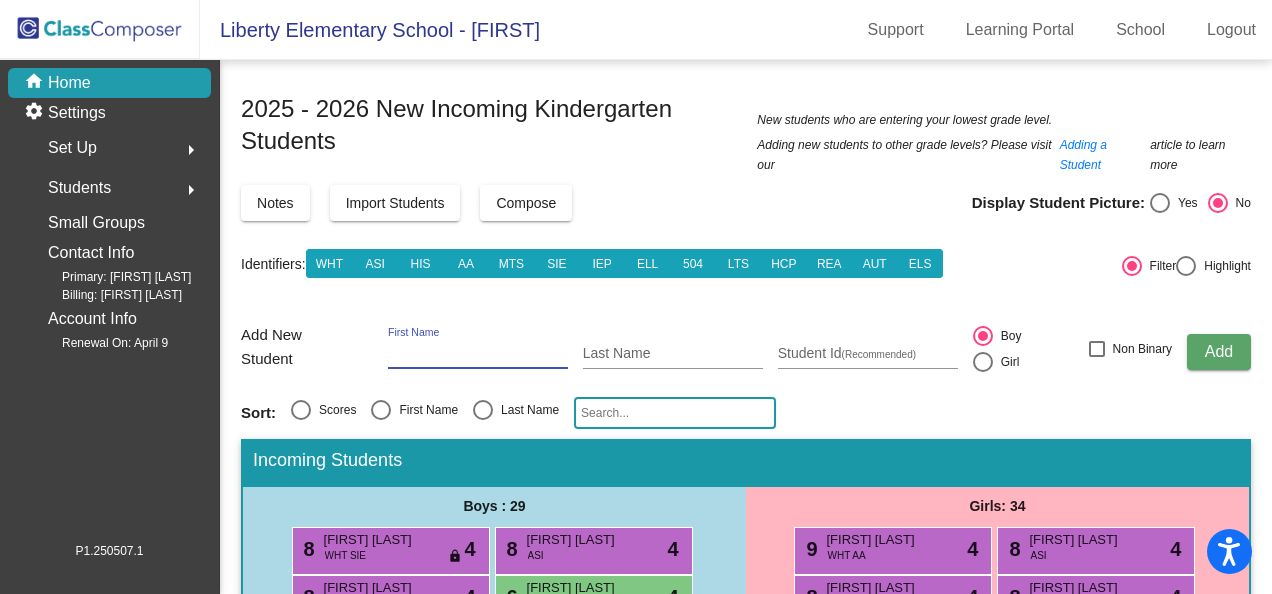 type 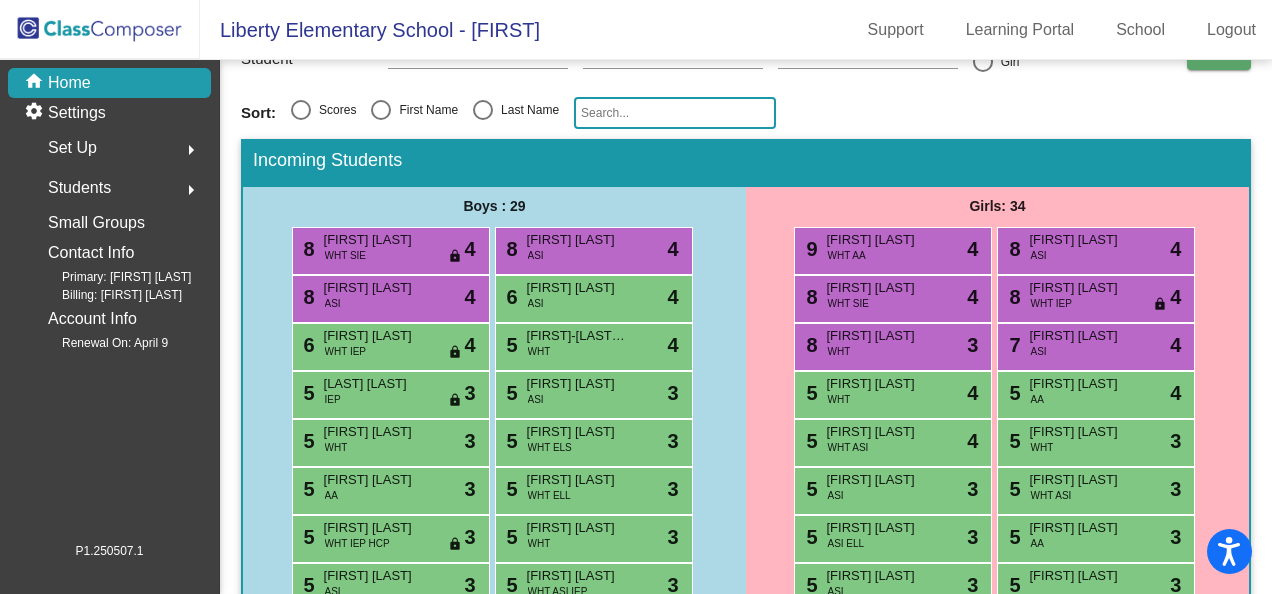 scroll, scrollTop: 500, scrollLeft: 0, axis: vertical 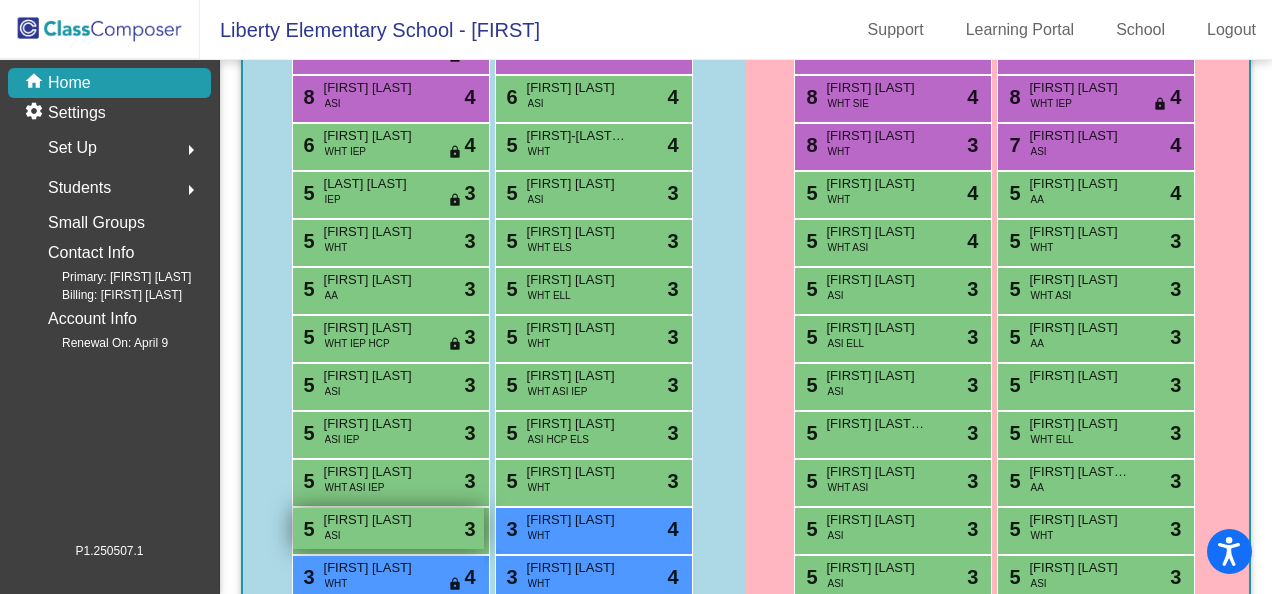 click on "[FIRST] [LAST]" at bounding box center [374, 520] 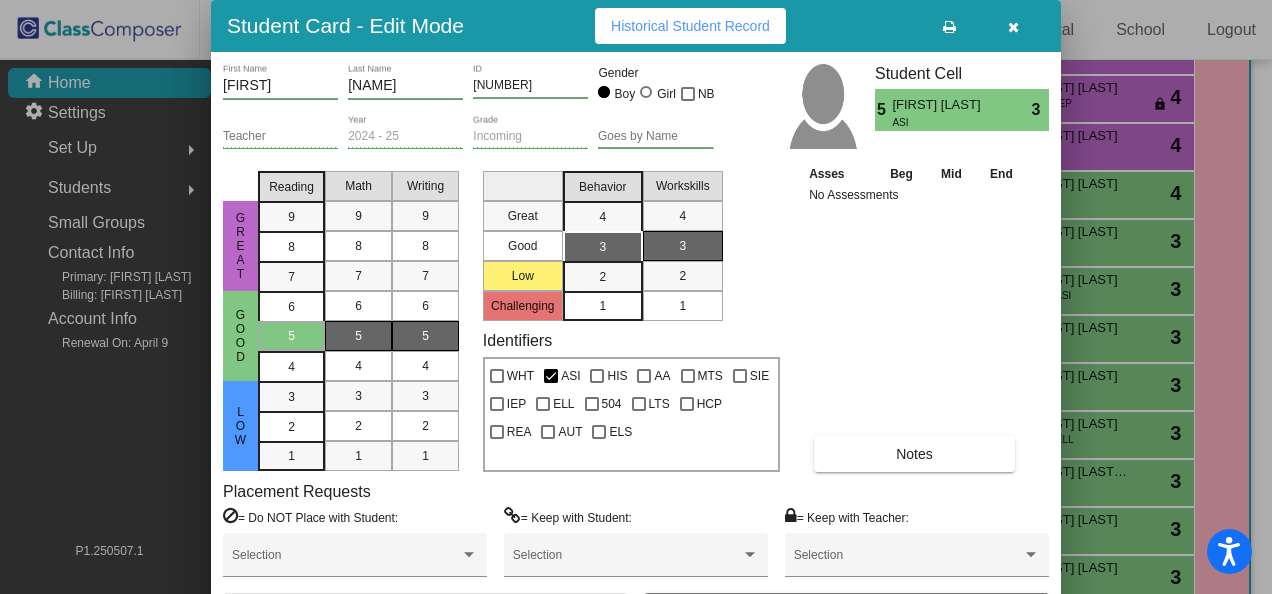 click on "Notes" at bounding box center [914, 454] 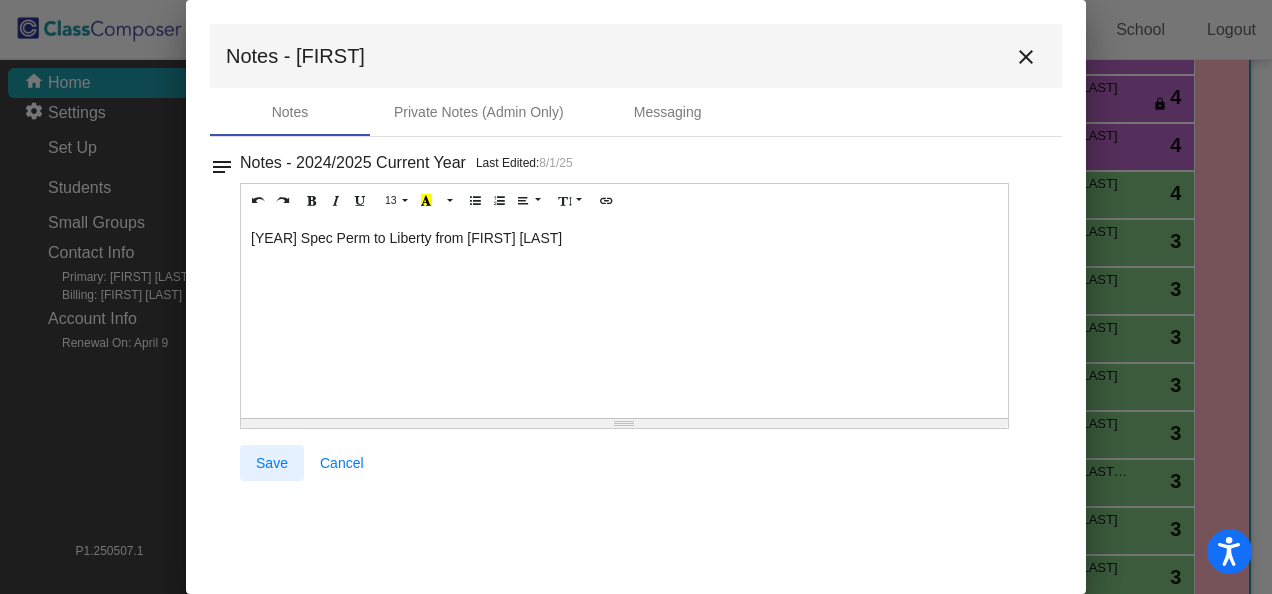 click on "Save" at bounding box center [272, 463] 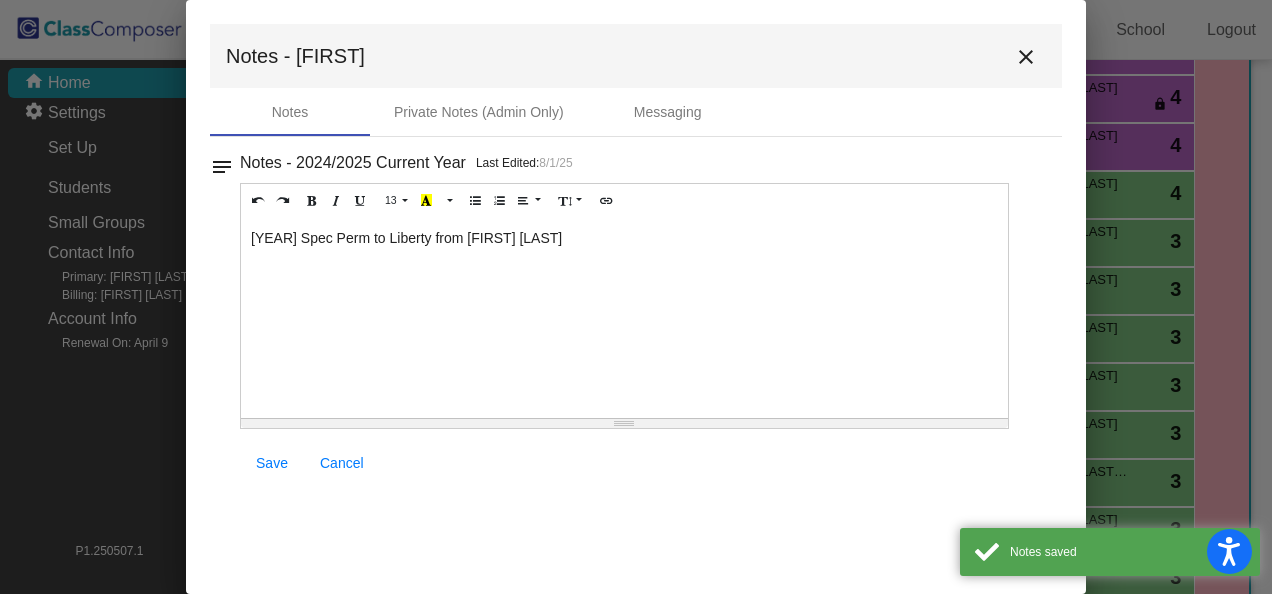click on "close" at bounding box center [1026, 57] 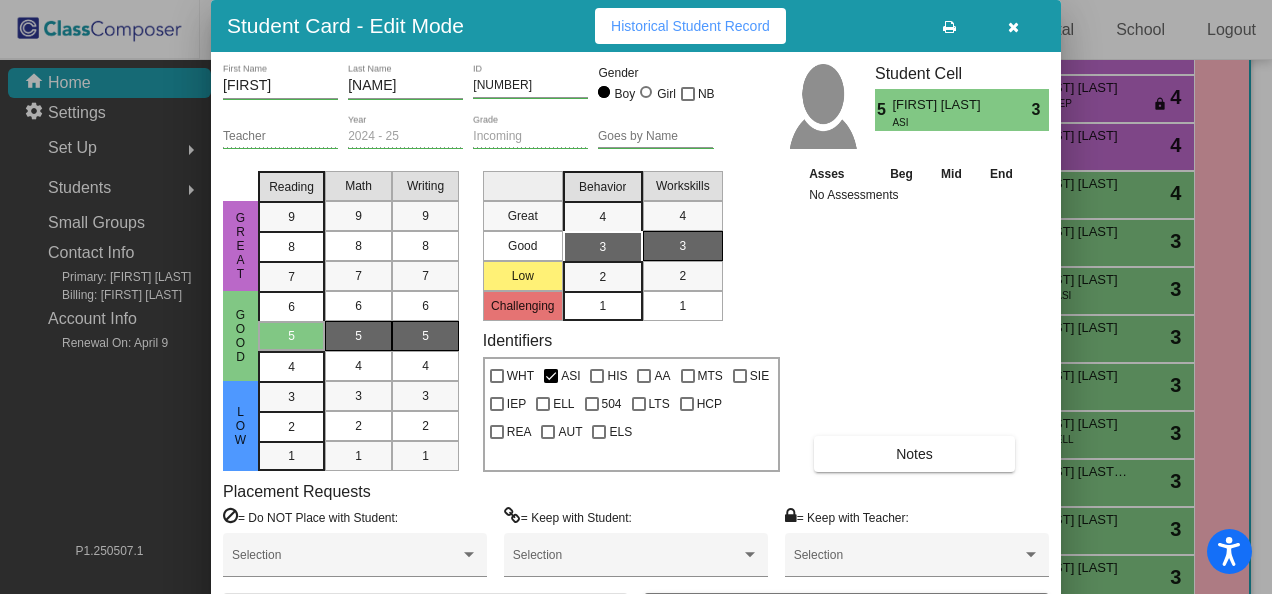 click at bounding box center (1013, 27) 